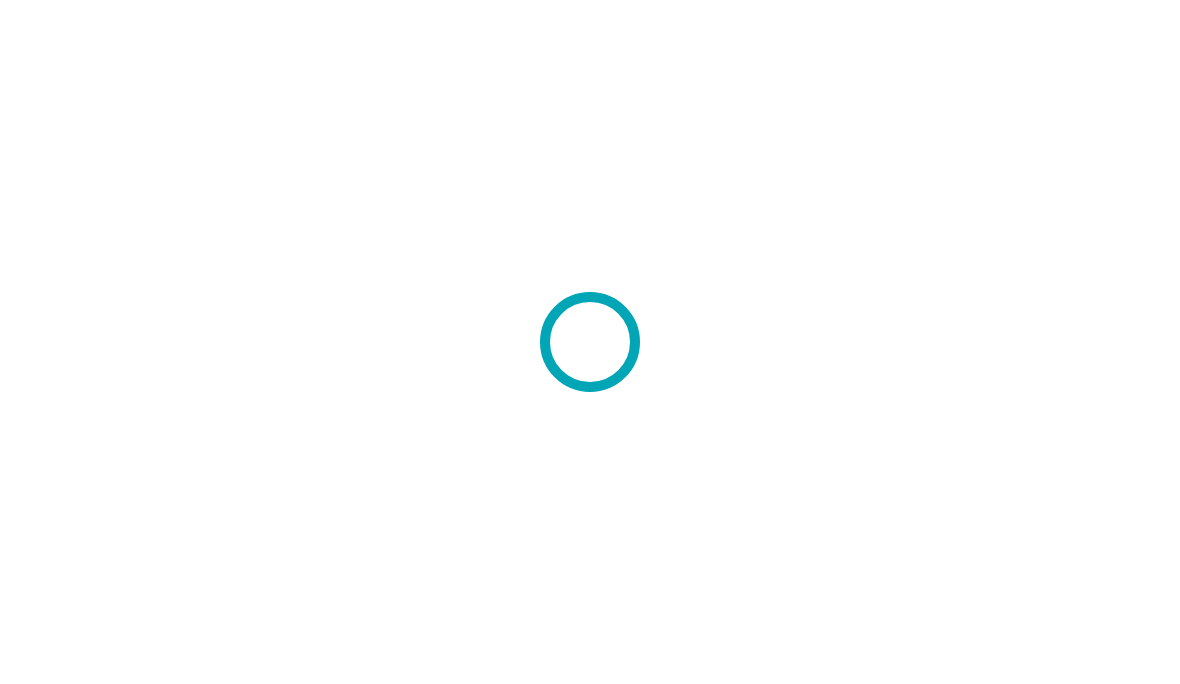 scroll, scrollTop: 0, scrollLeft: 0, axis: both 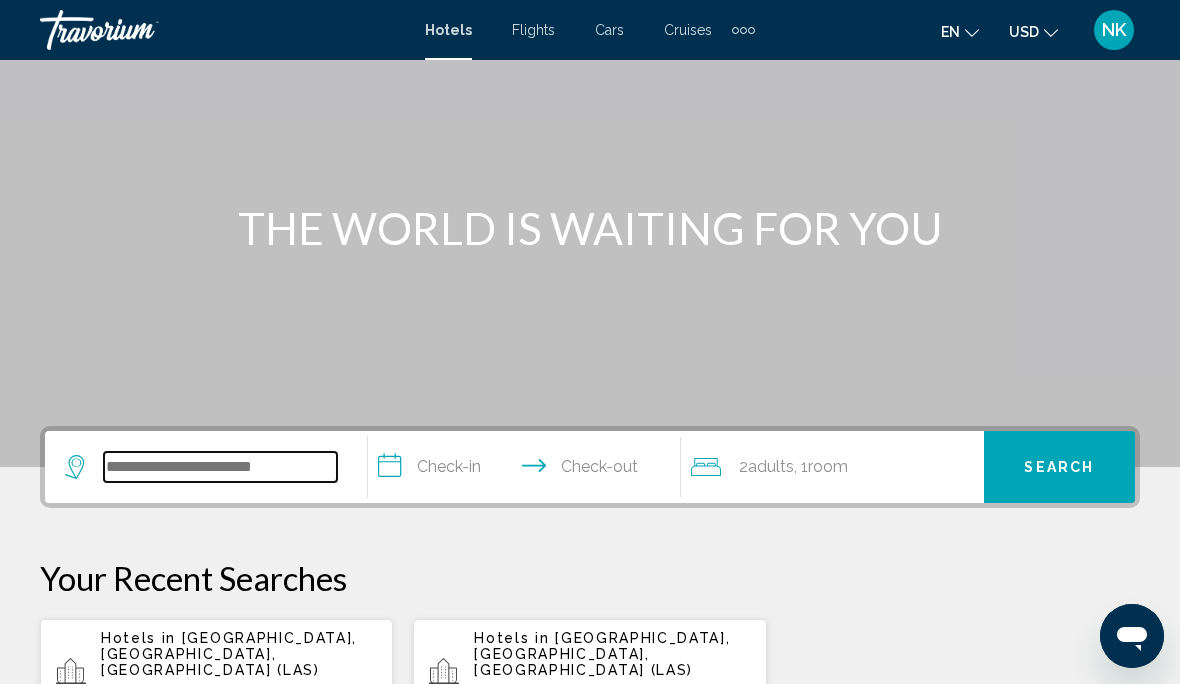 click at bounding box center [220, 467] 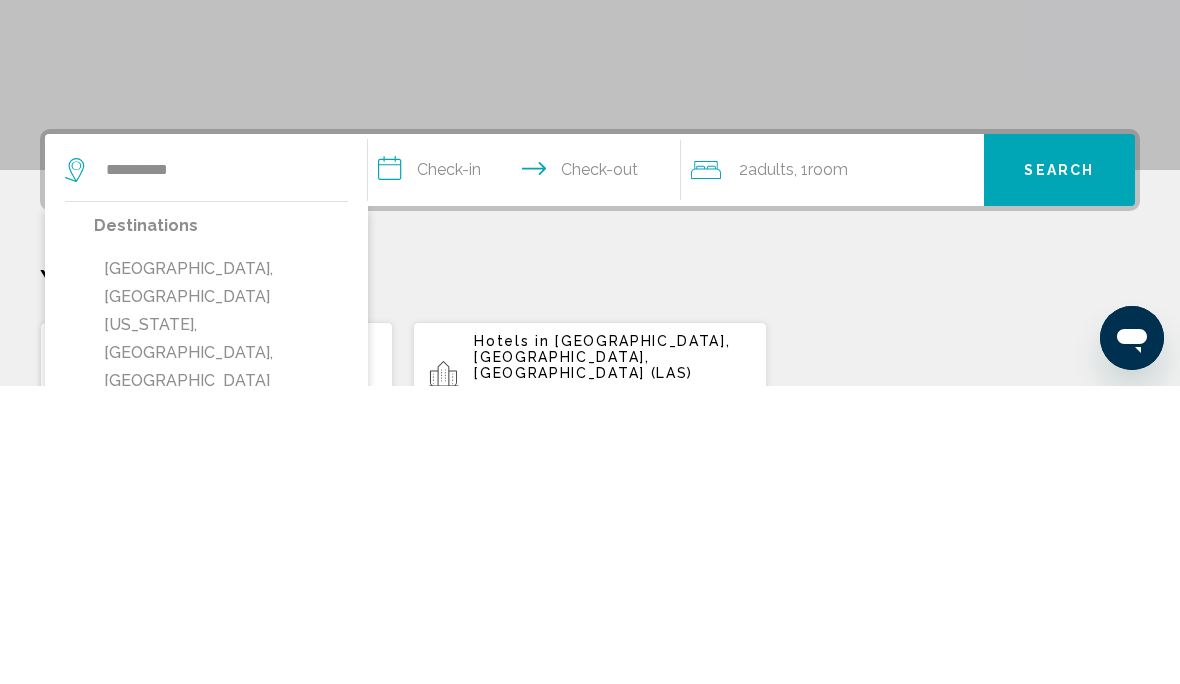 click on "[GEOGRAPHIC_DATA], [GEOGRAPHIC_DATA][US_STATE], [GEOGRAPHIC_DATA], [GEOGRAPHIC_DATA]" at bounding box center (221, 623) 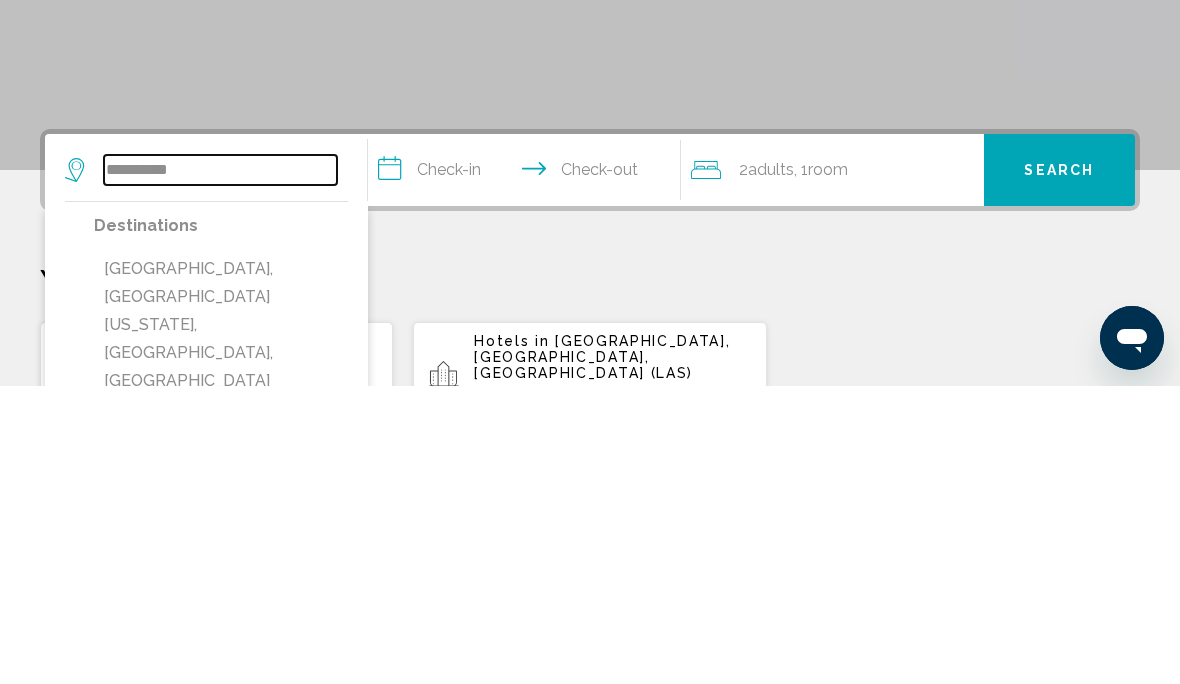 type on "**********" 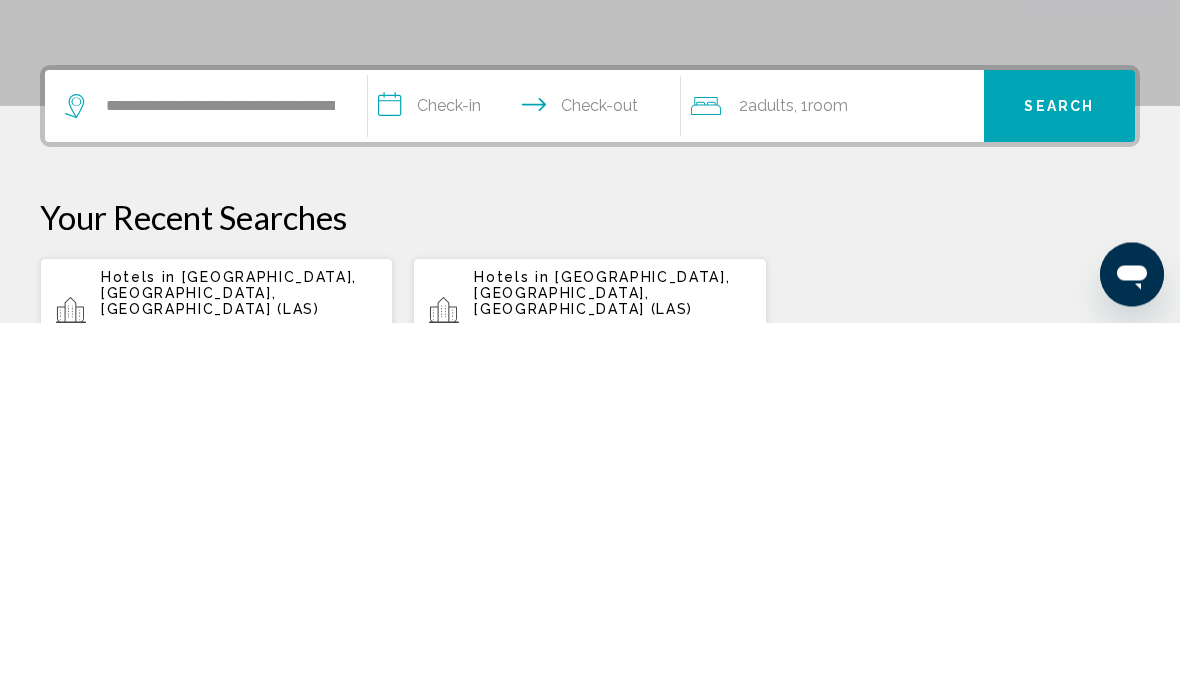 click on "**********" at bounding box center [528, 471] 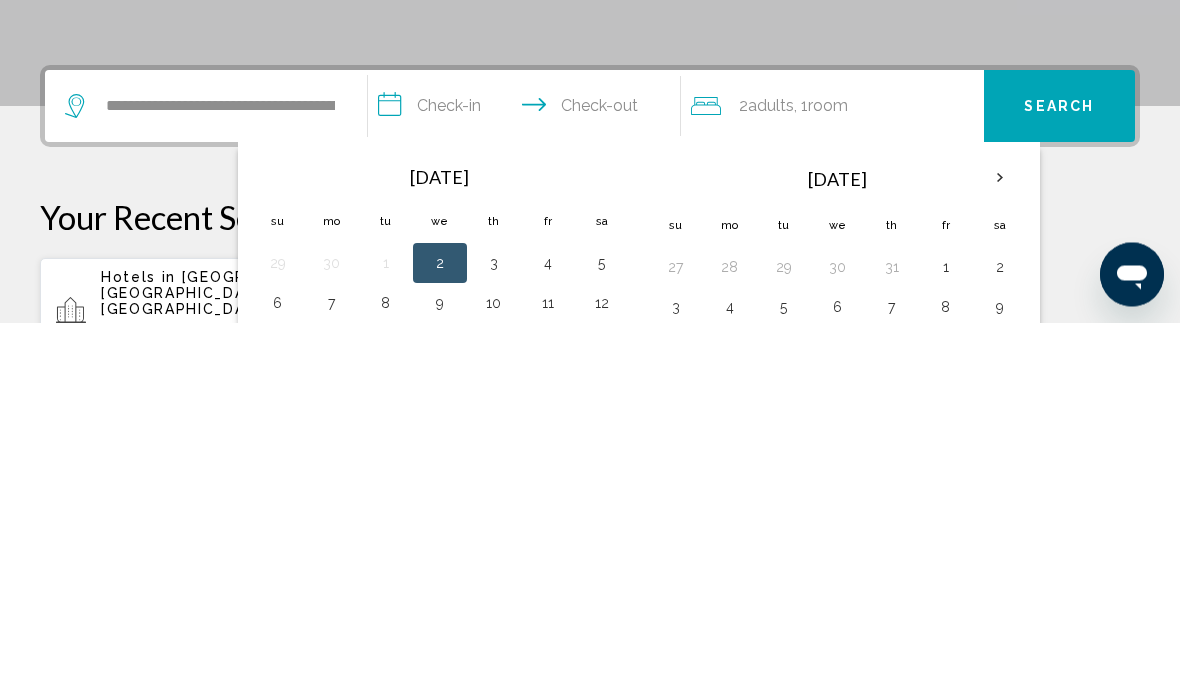scroll, scrollTop: 494, scrollLeft: 0, axis: vertical 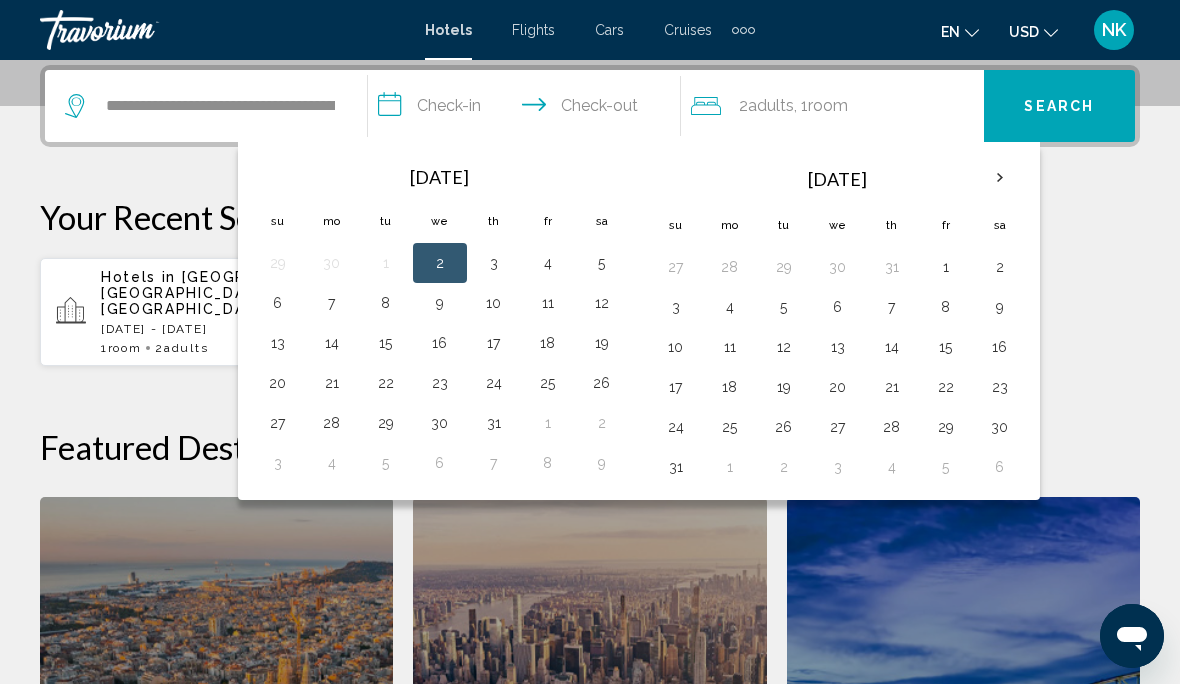 click on "7" at bounding box center (332, 303) 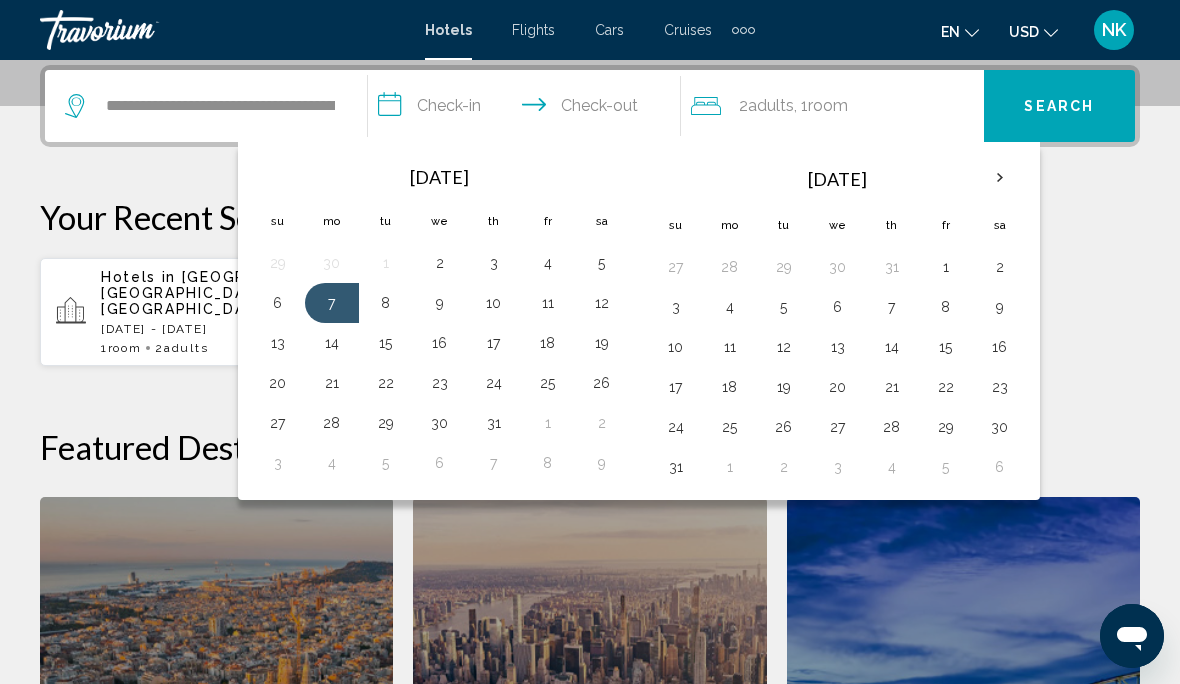 click on "**********" at bounding box center [528, 109] 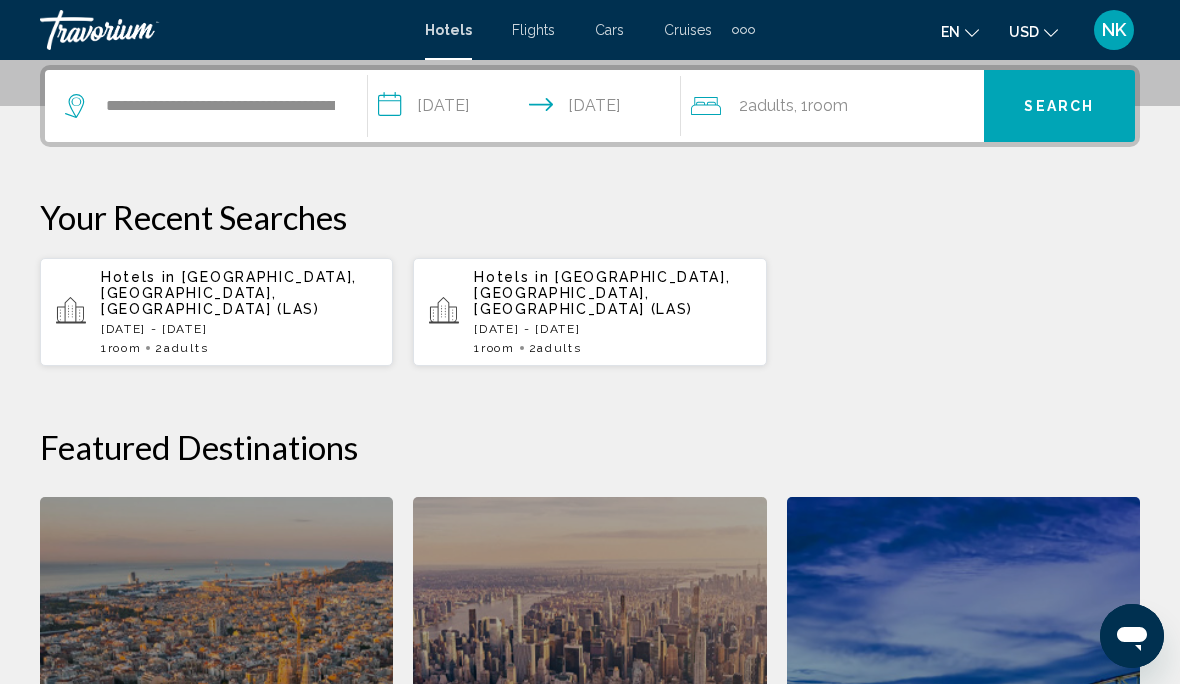 click on "Search" at bounding box center (1059, 107) 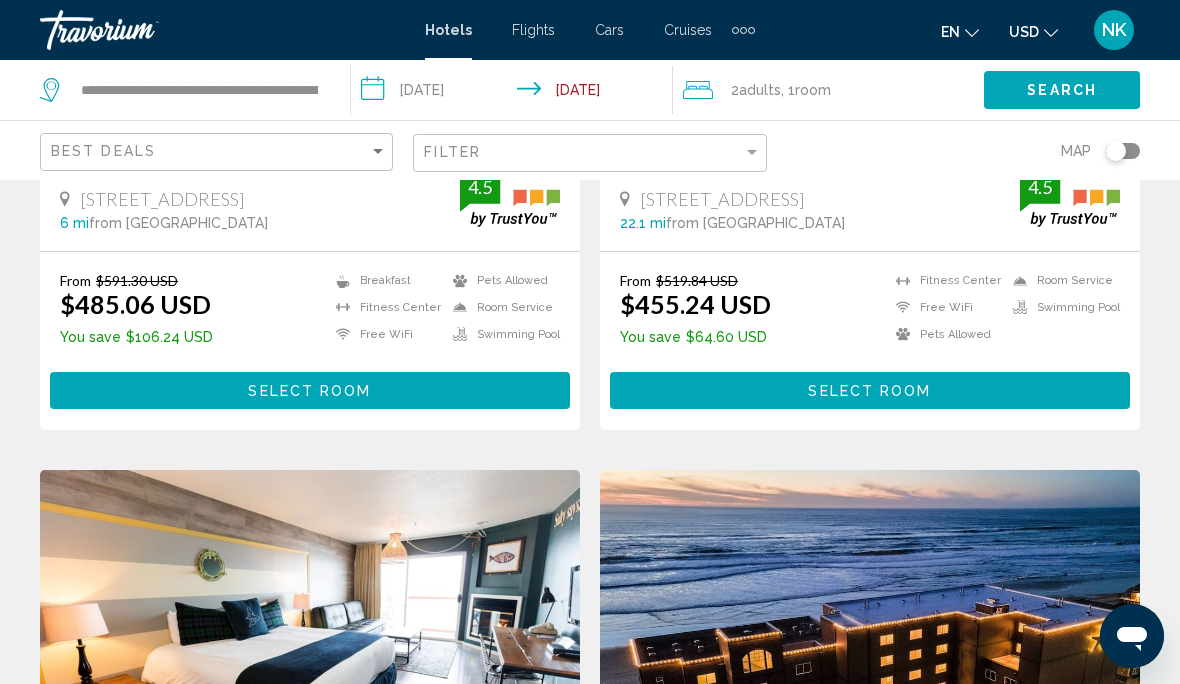 scroll, scrollTop: 0, scrollLeft: 0, axis: both 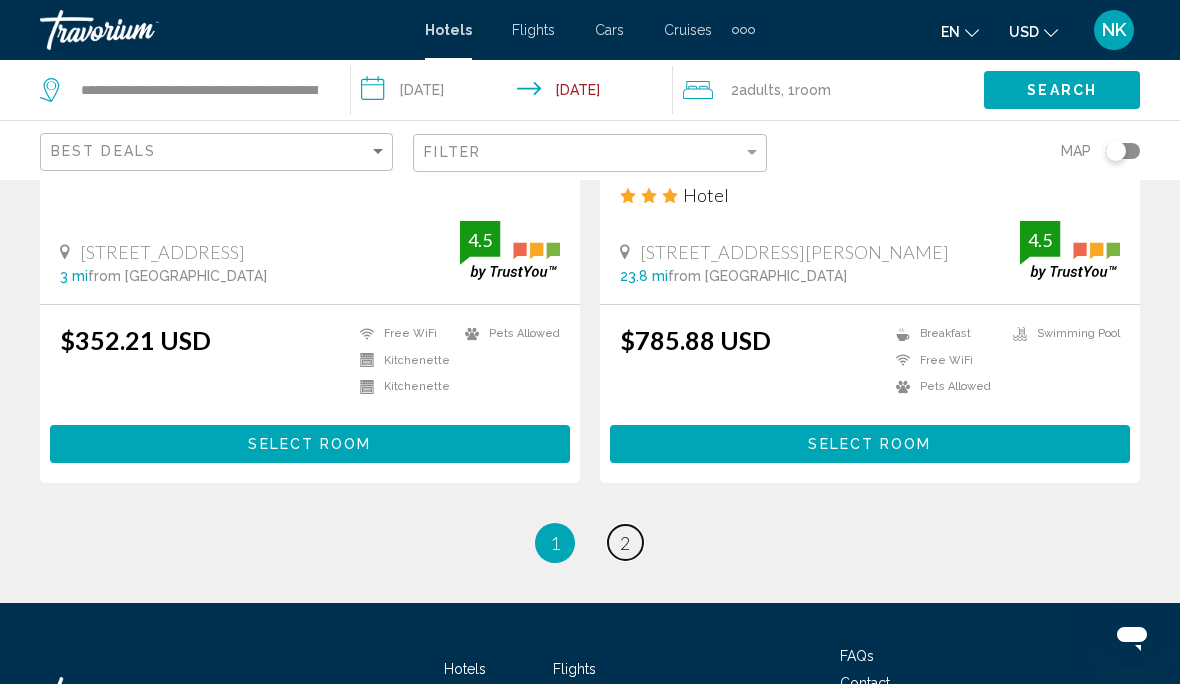 click on "2" at bounding box center (625, 543) 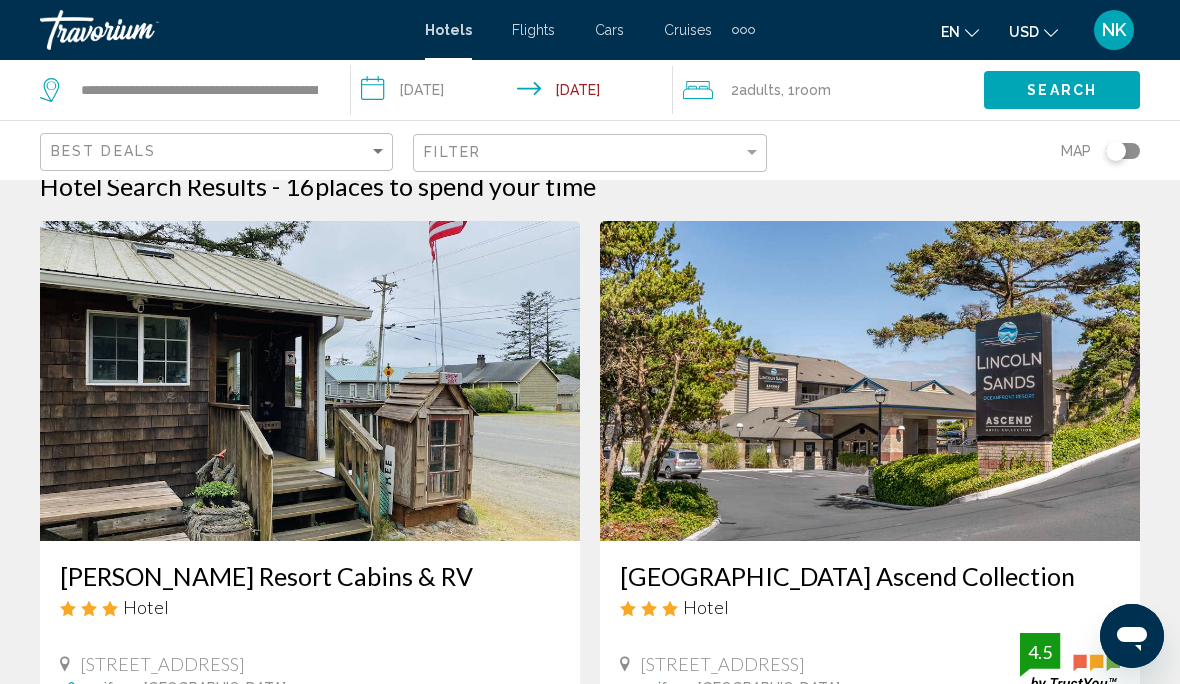 scroll, scrollTop: 0, scrollLeft: 0, axis: both 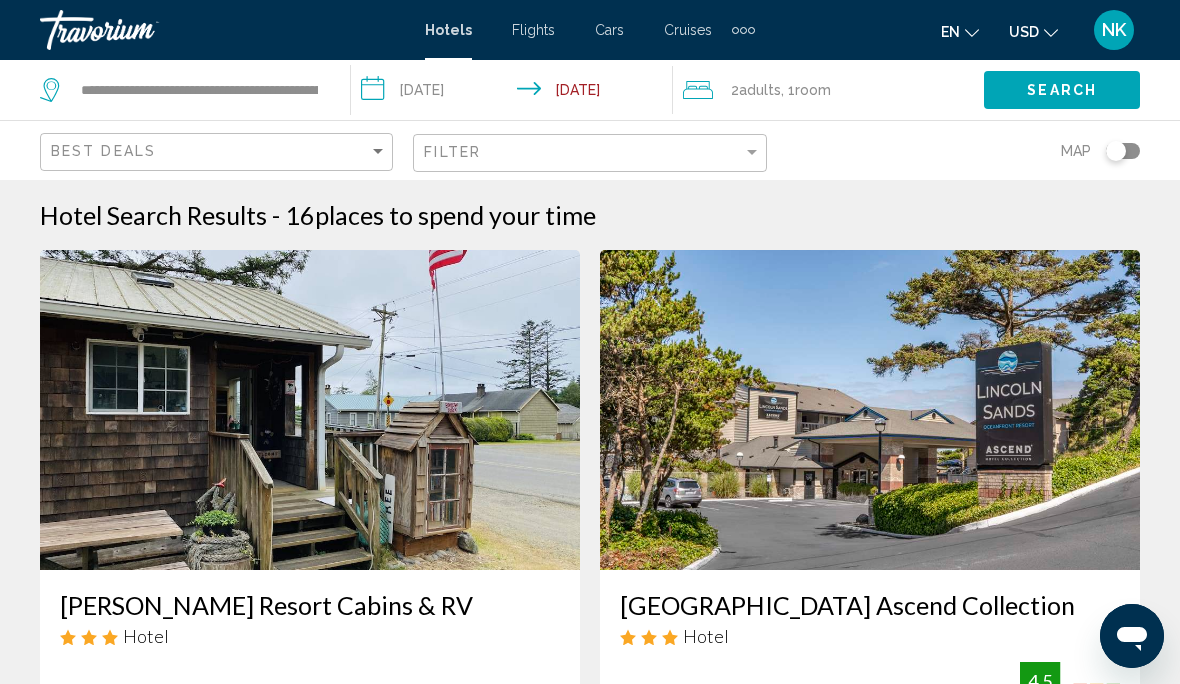 click on "**********" at bounding box center [515, 93] 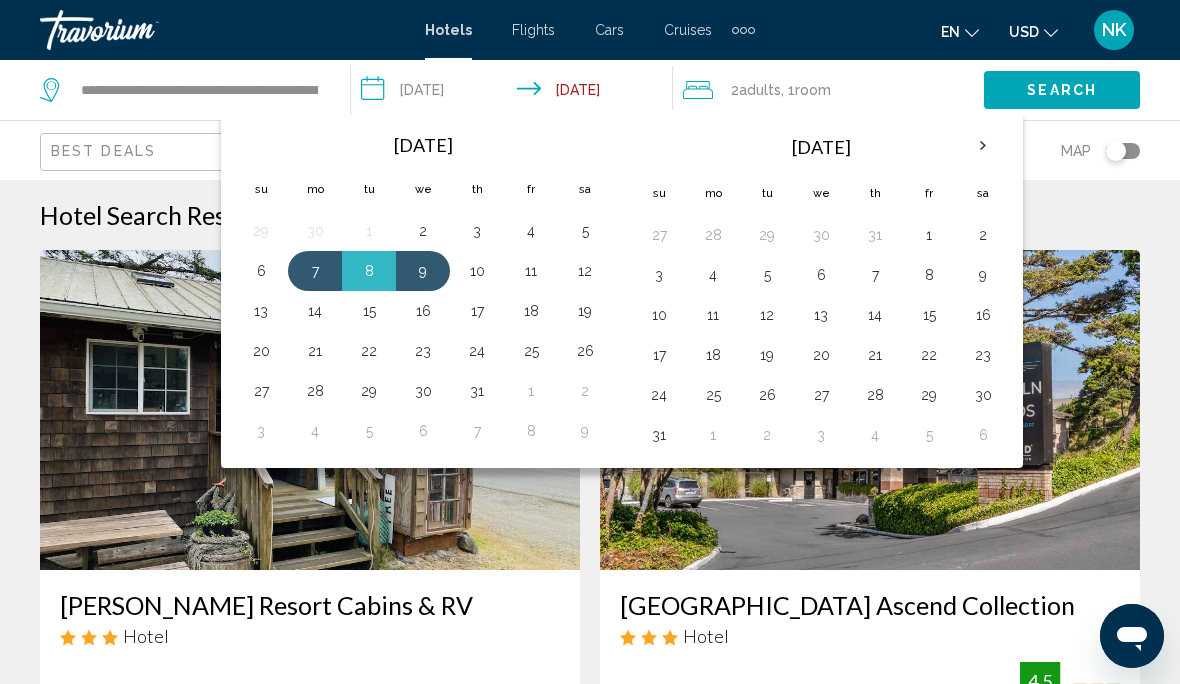 click on "11" at bounding box center [531, 271] 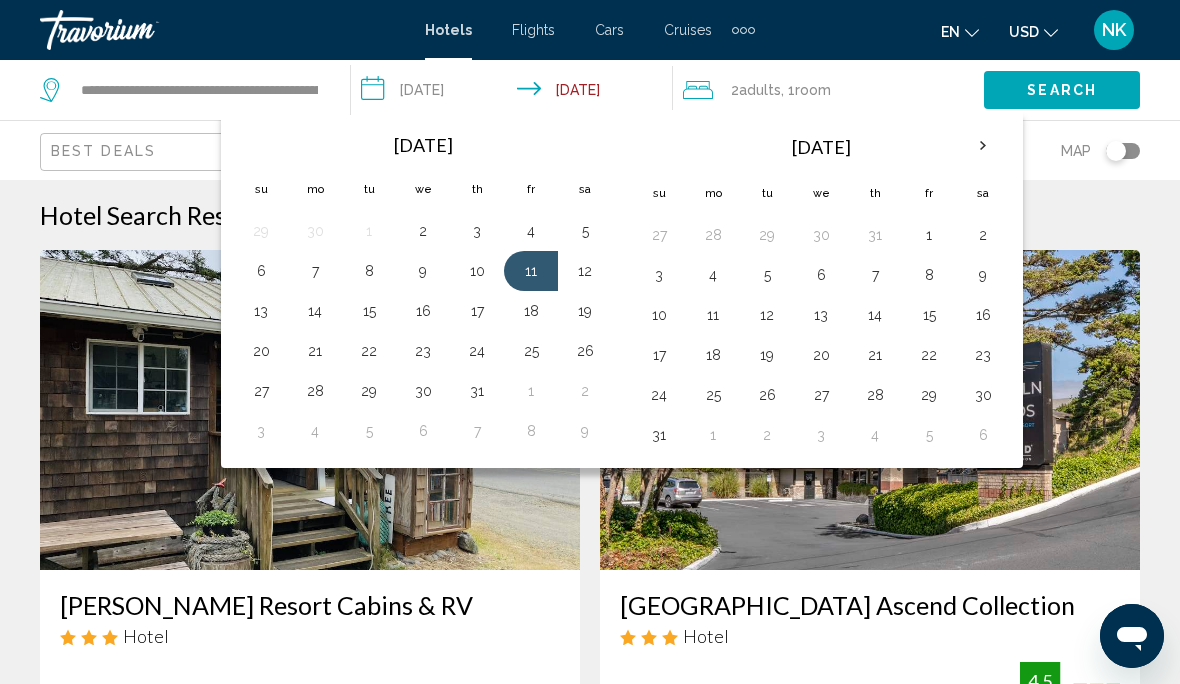 click on "**********" at bounding box center (515, 93) 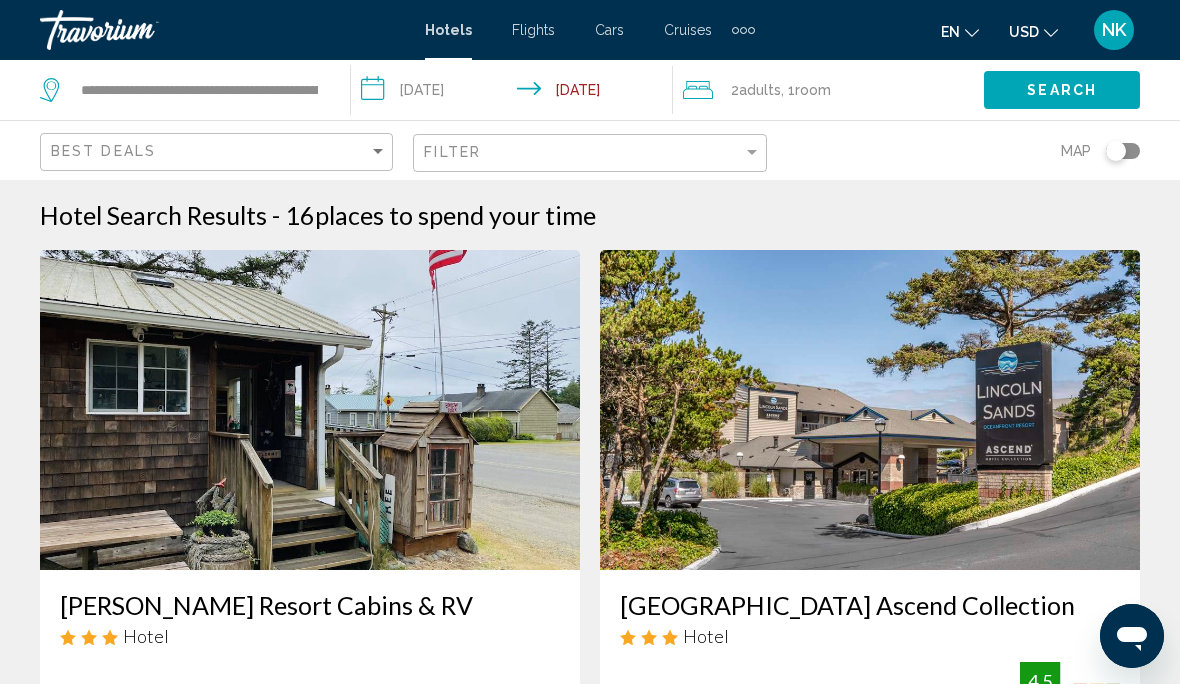 click on ", 1  Room rooms" 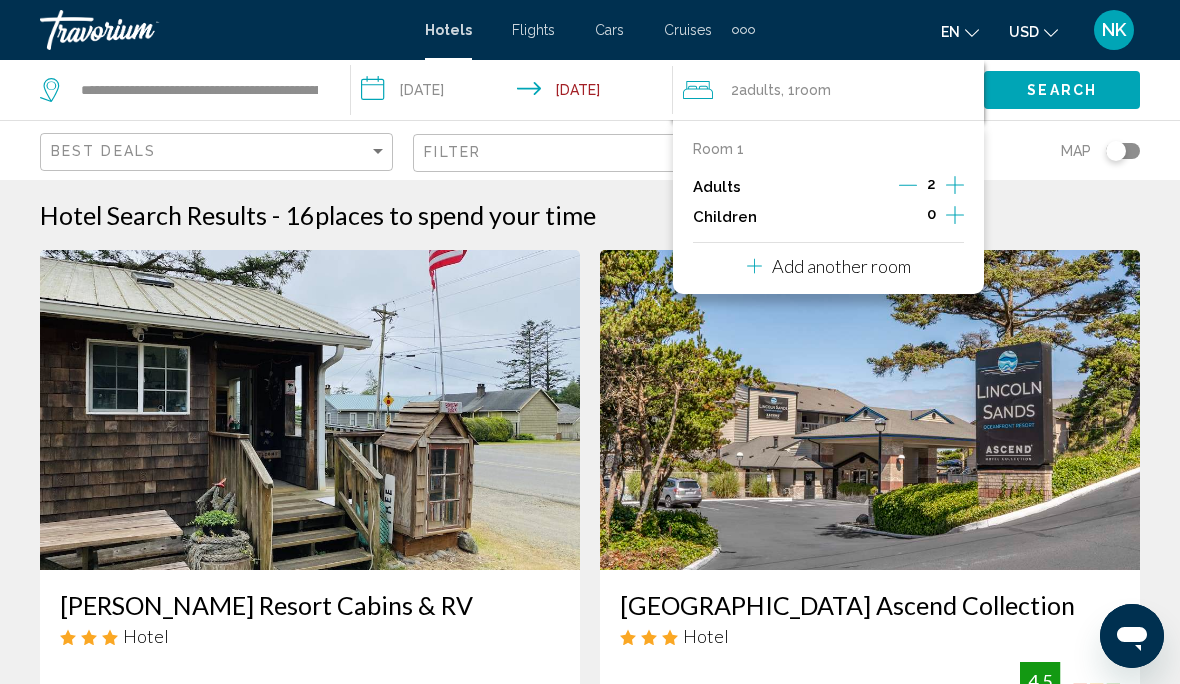 click on "2" at bounding box center [931, 187] 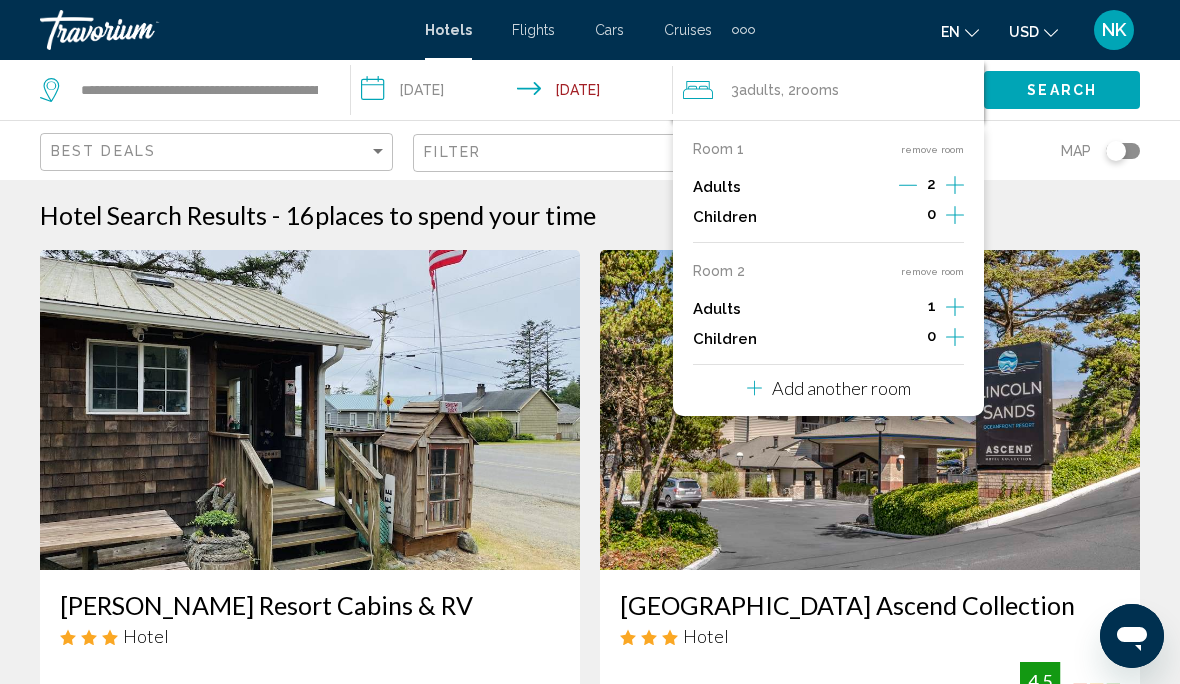 click 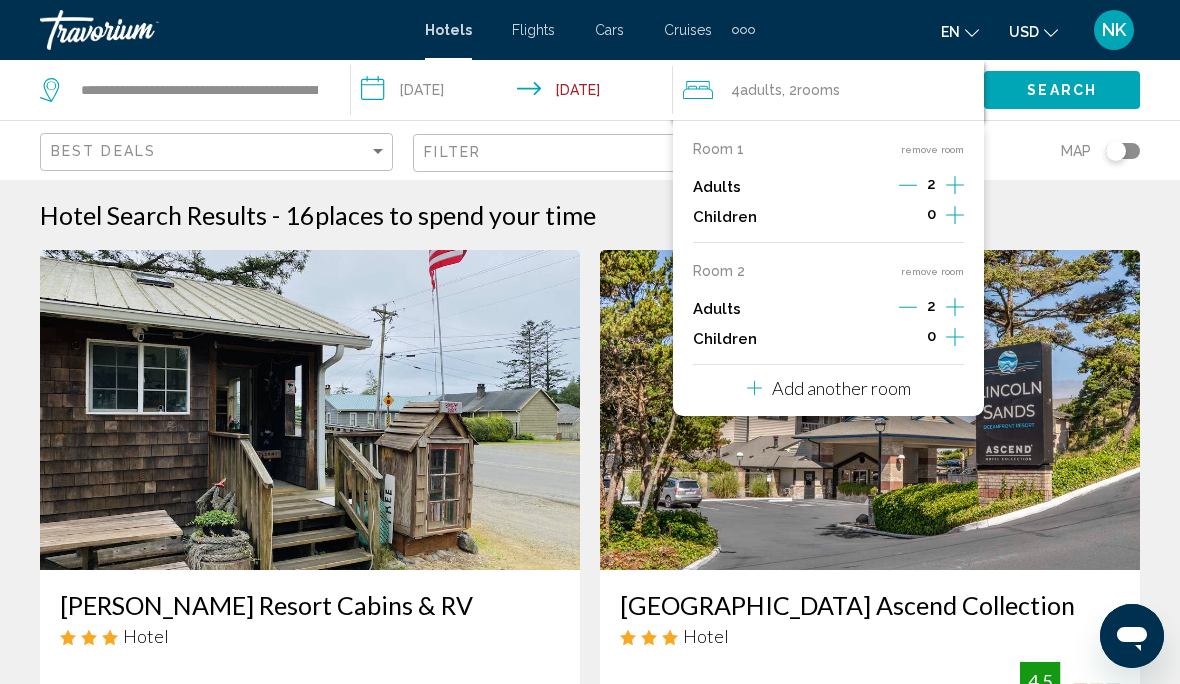 click 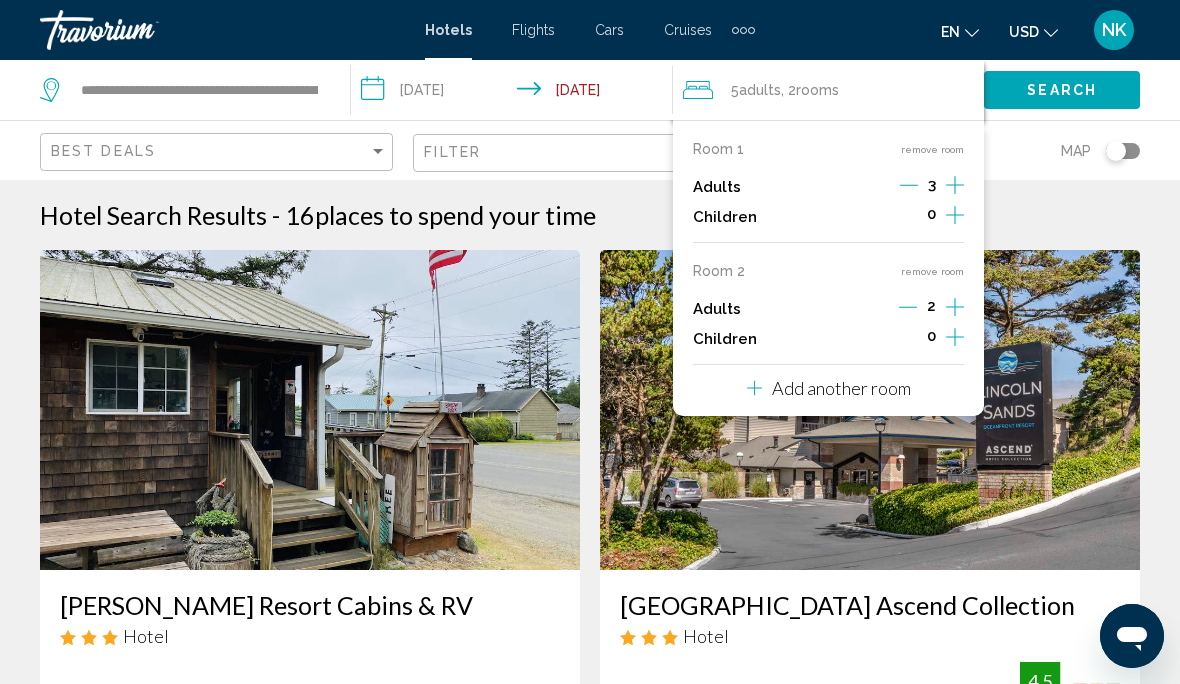 click on "remove room" at bounding box center (932, 271) 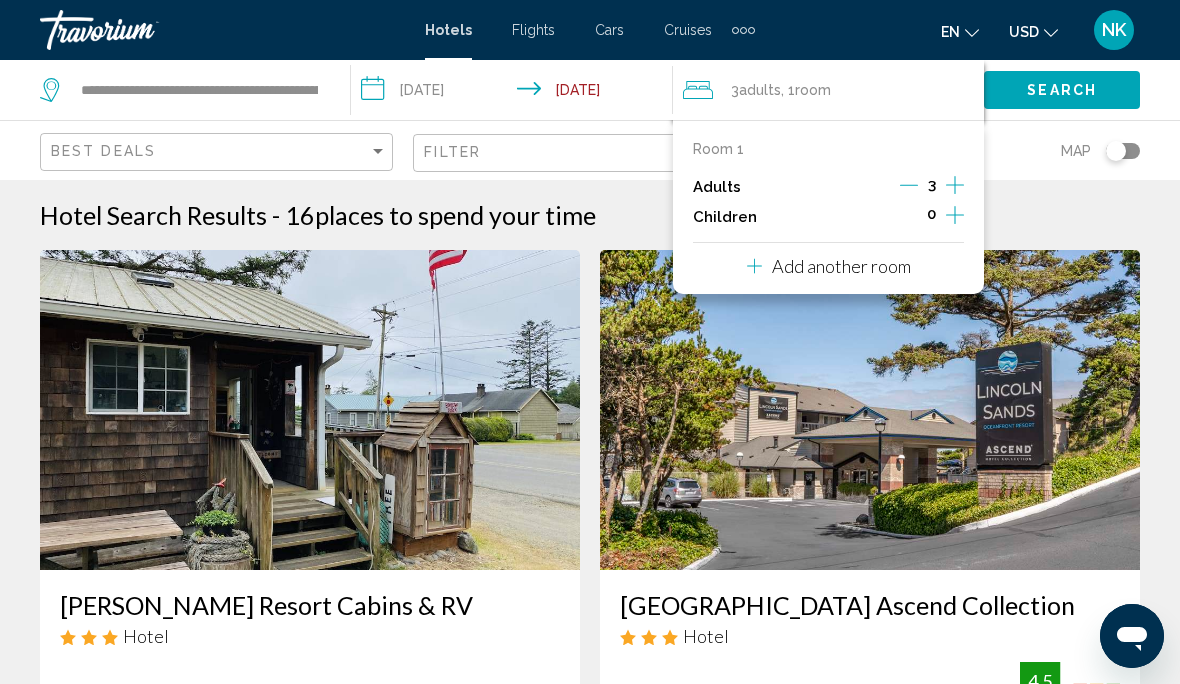 click on "Search" 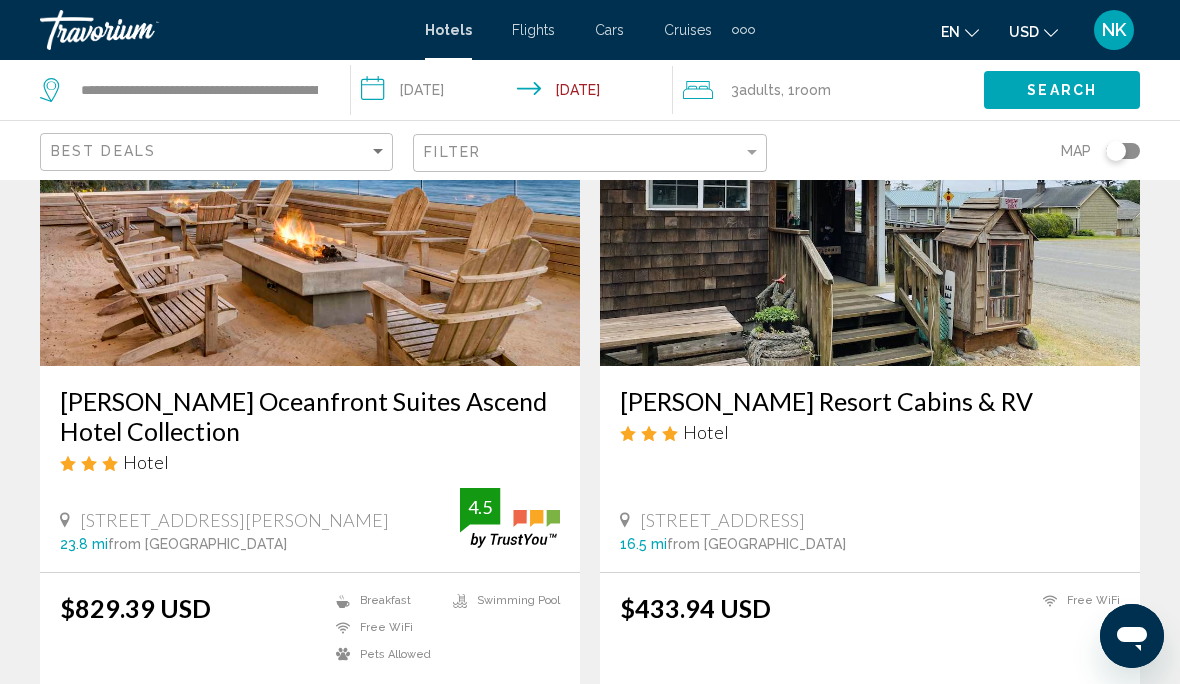 scroll, scrollTop: 3058, scrollLeft: 0, axis: vertical 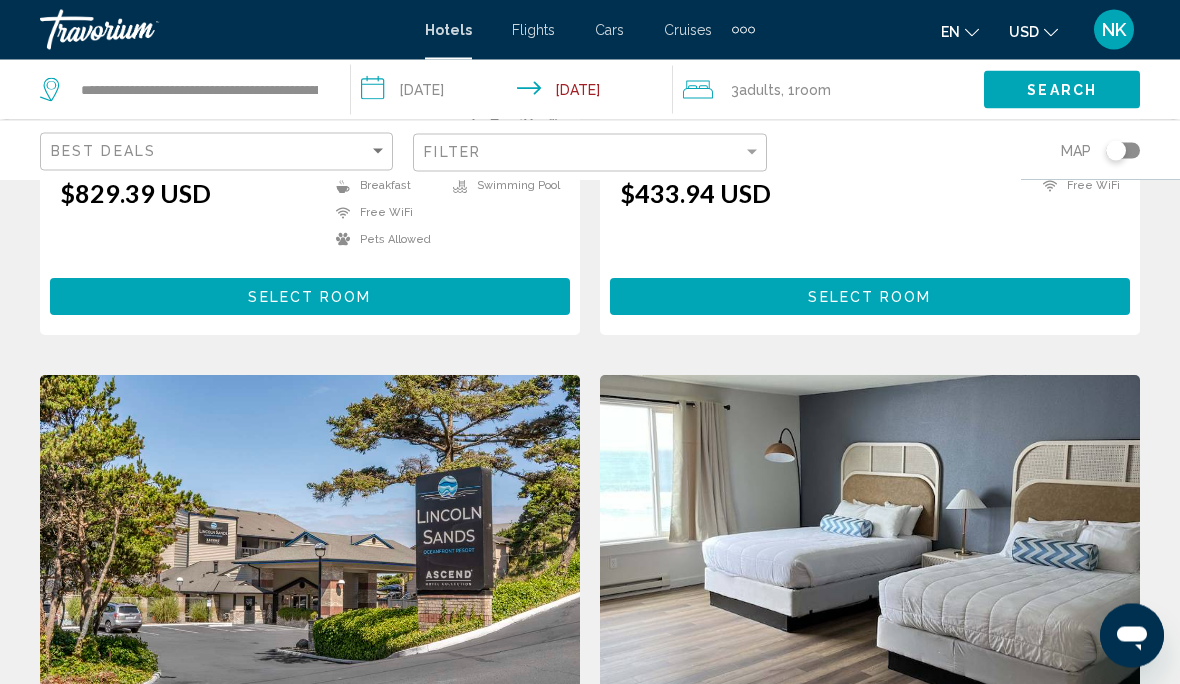 click on "**********" at bounding box center [515, 93] 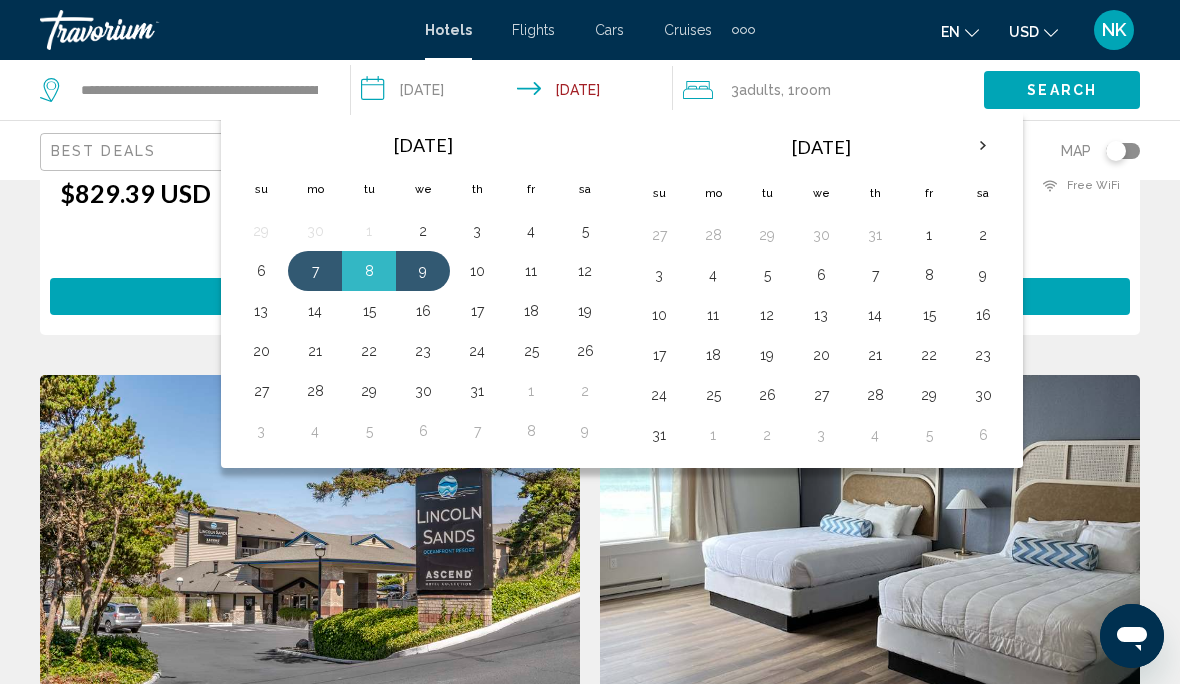 click on "10" at bounding box center (477, 271) 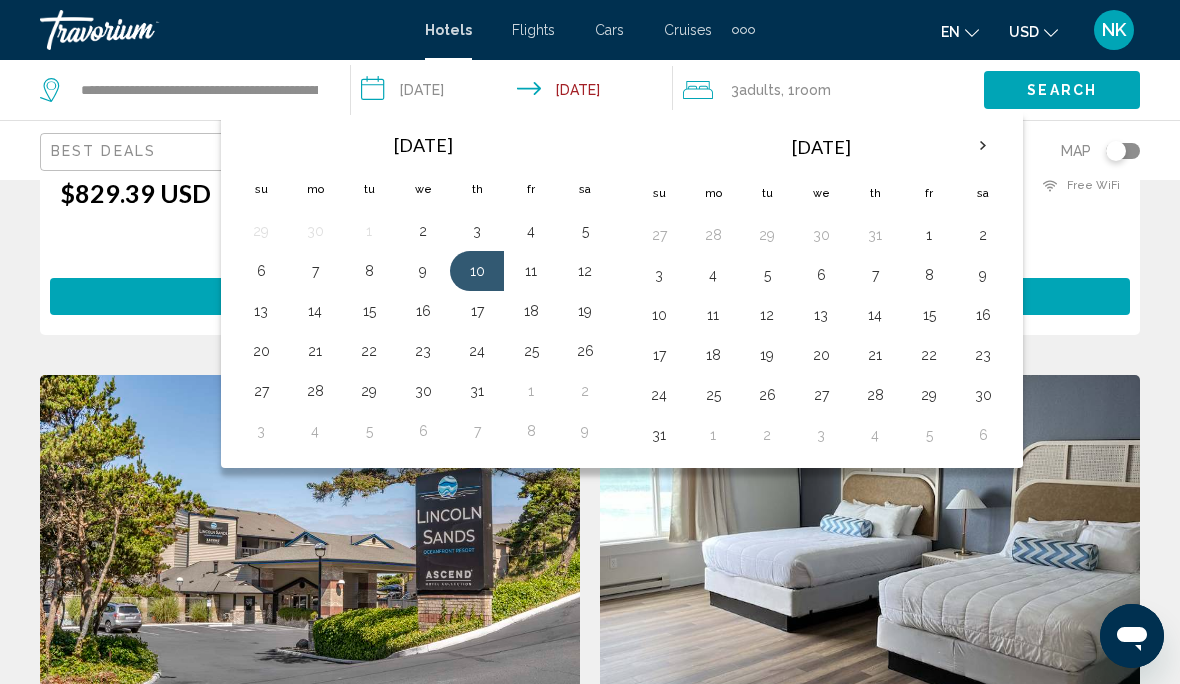 click on "7" at bounding box center [315, 271] 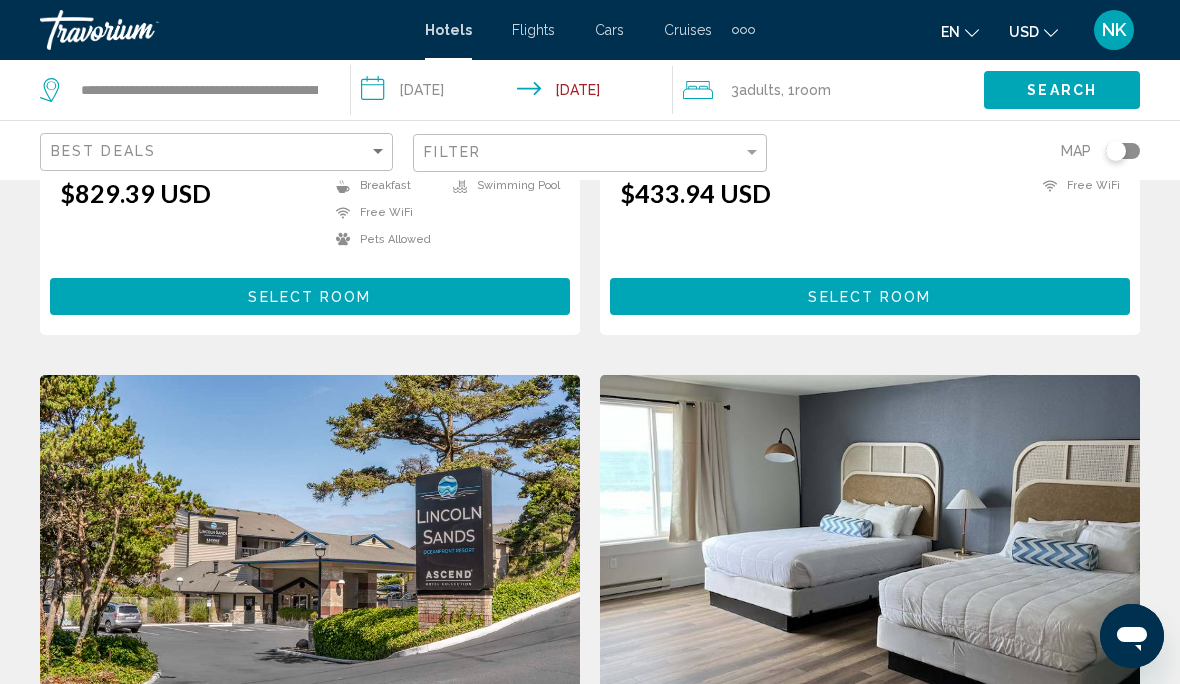 click on "**********" at bounding box center [515, 93] 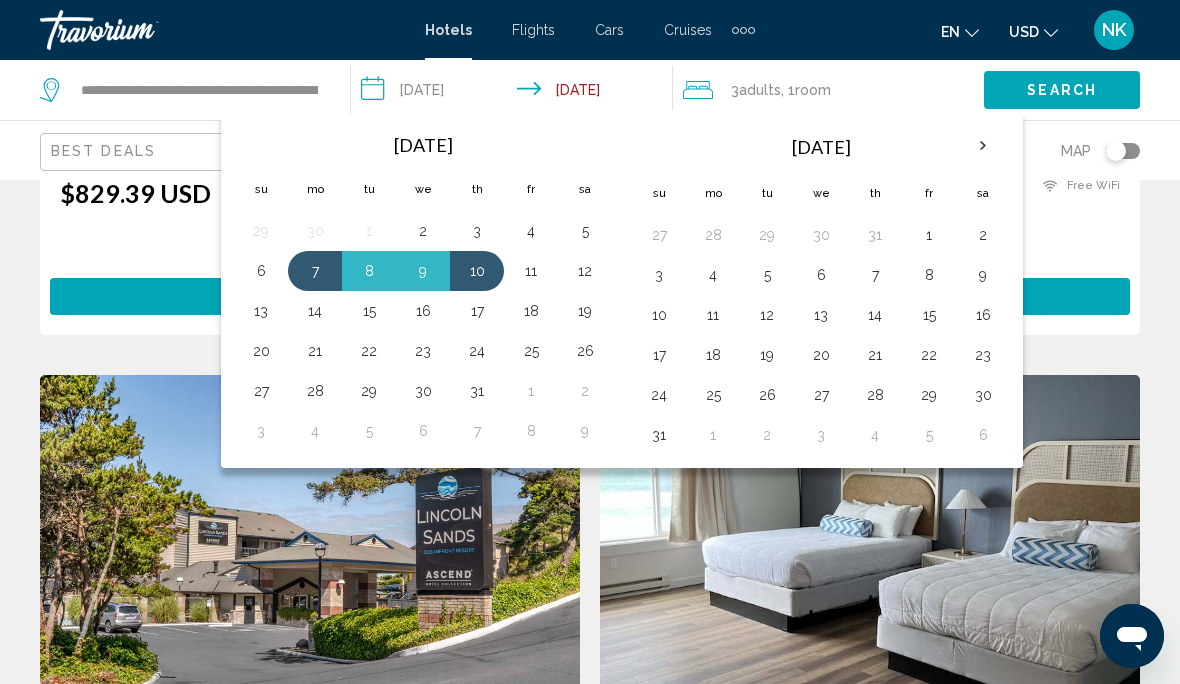 click on "11" at bounding box center [531, 271] 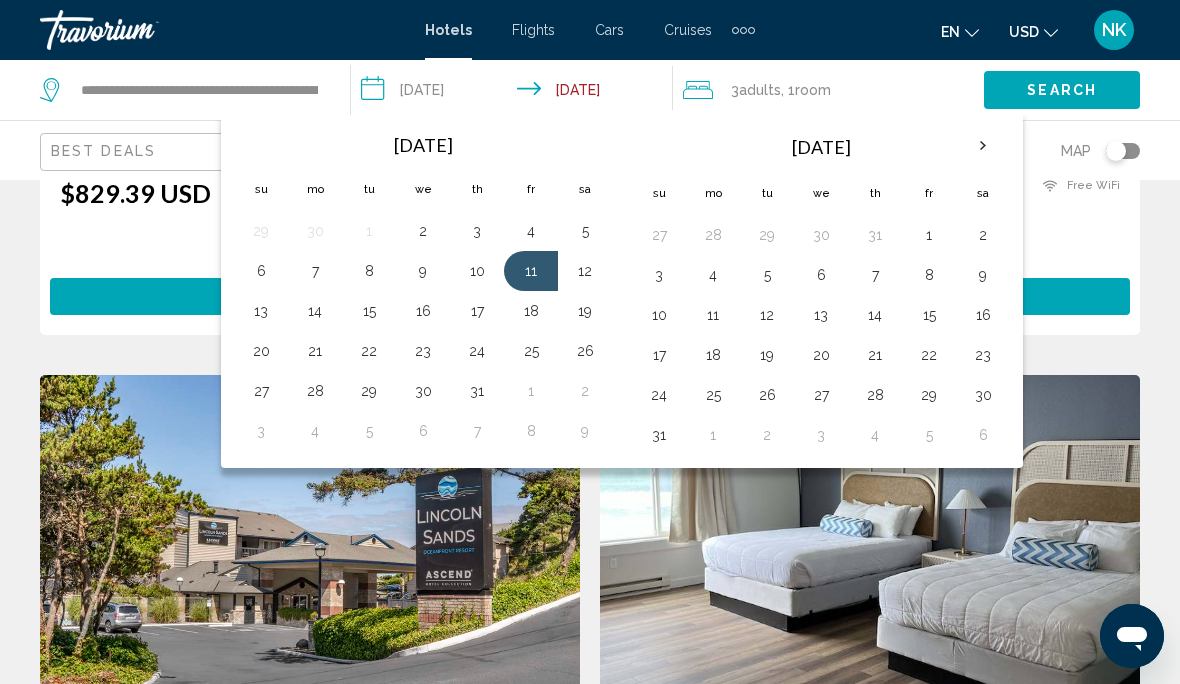 click on "7" at bounding box center [315, 271] 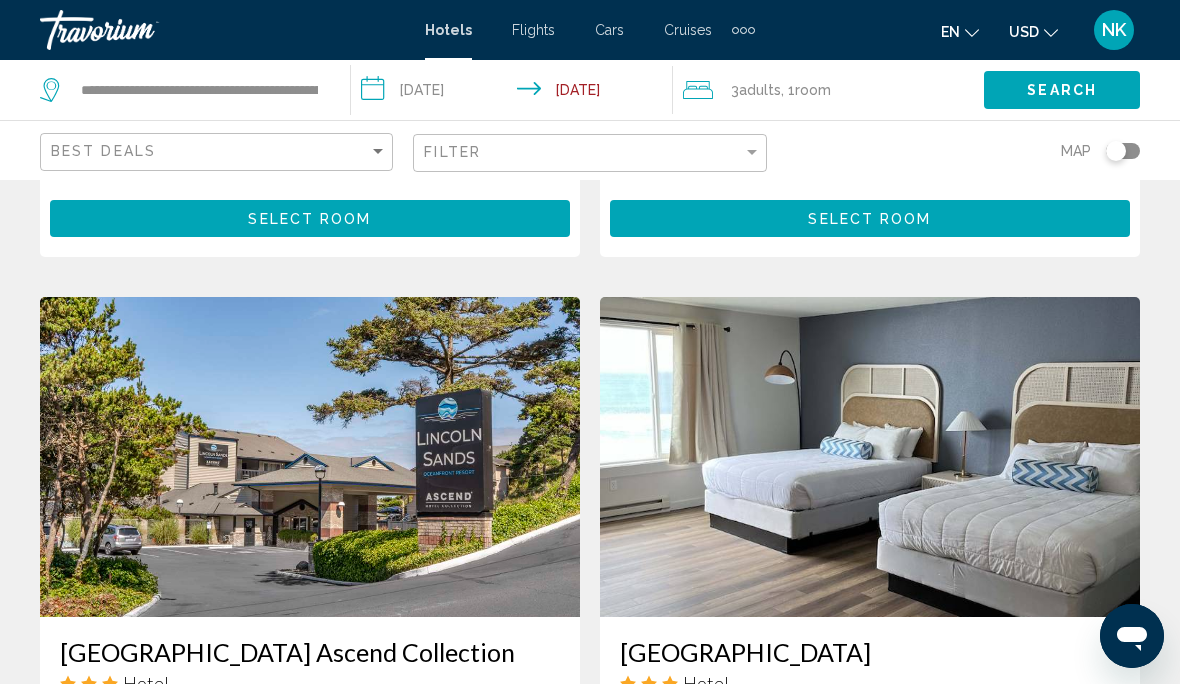 scroll, scrollTop: 3546, scrollLeft: 0, axis: vertical 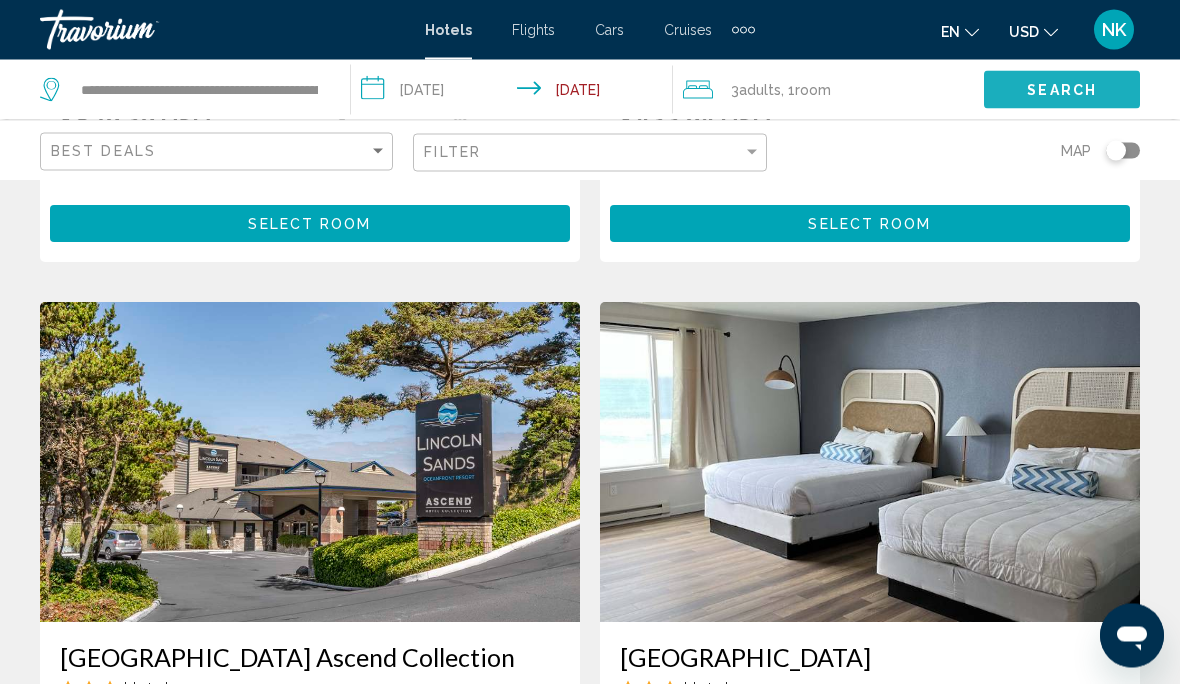 click on "Search" 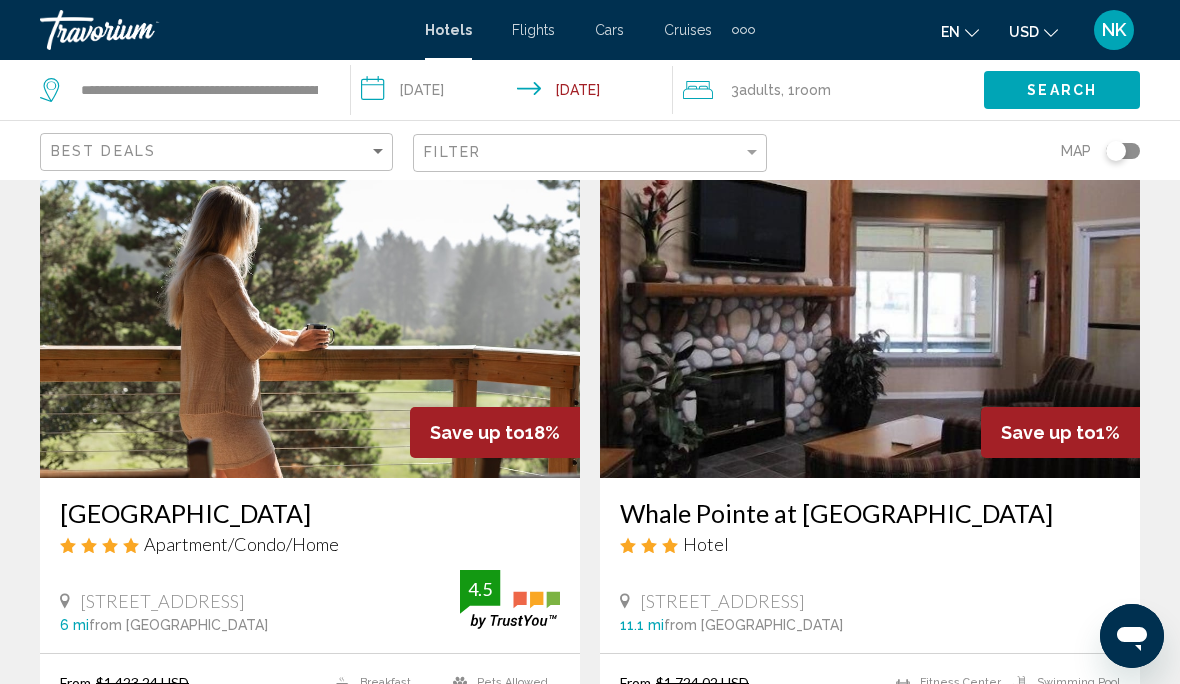 scroll, scrollTop: 93, scrollLeft: 0, axis: vertical 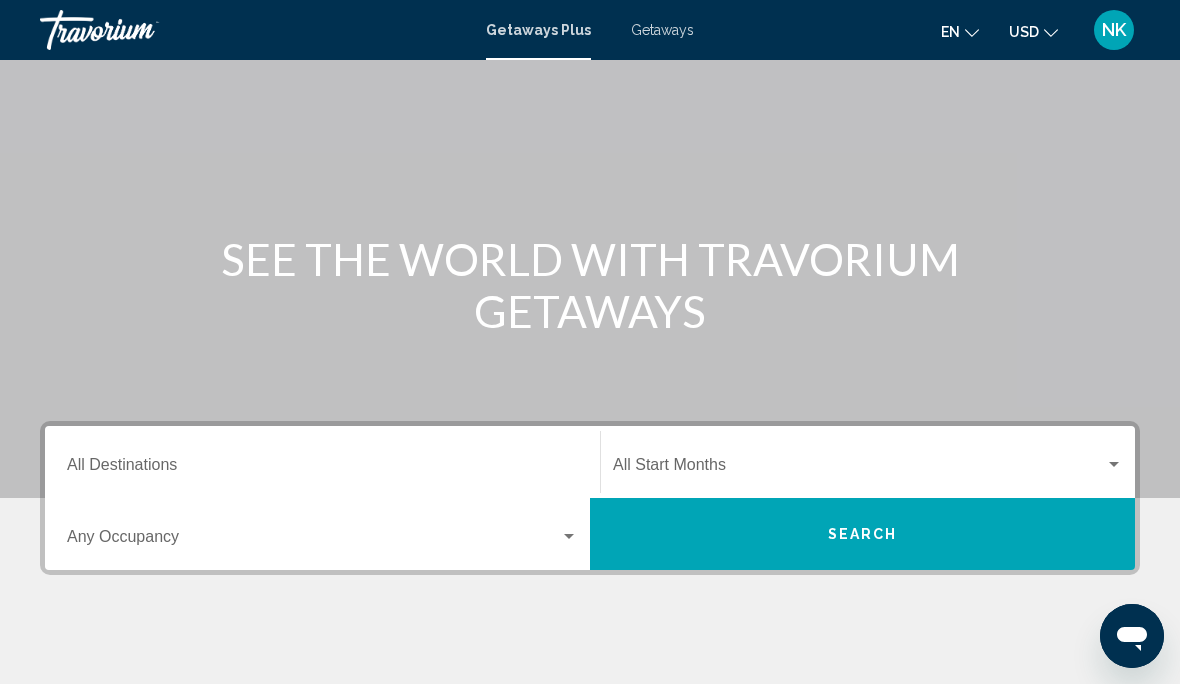 click on "Destination All Destinations" at bounding box center (322, 469) 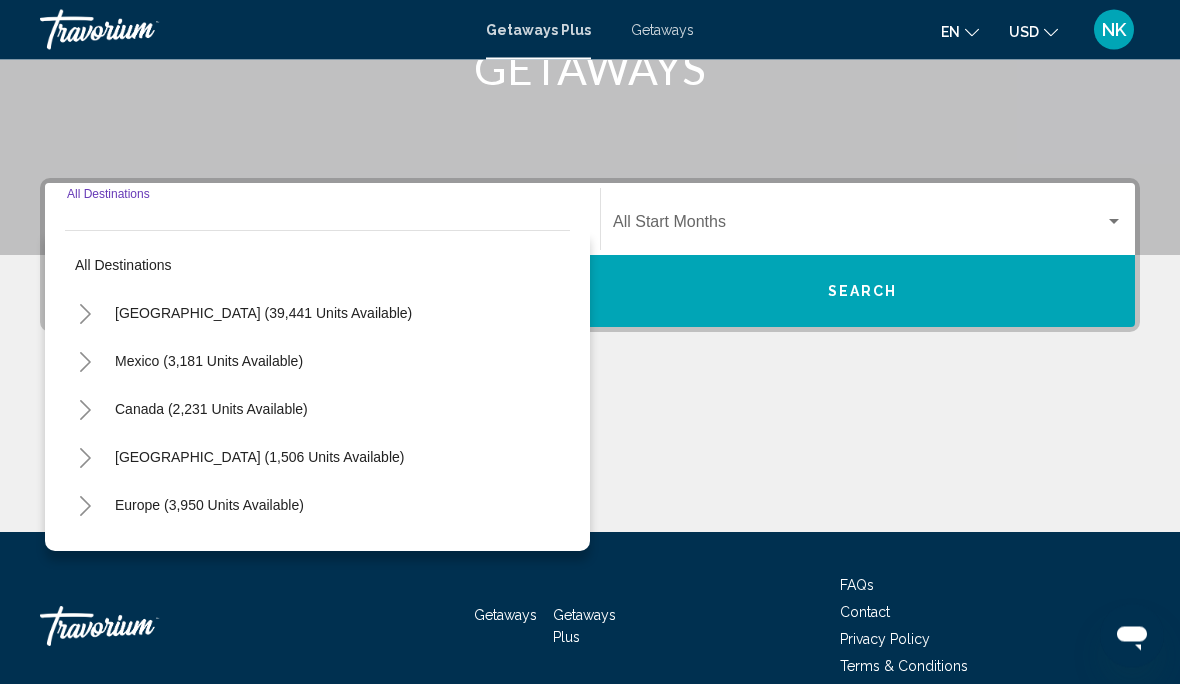 scroll, scrollTop: 360, scrollLeft: 0, axis: vertical 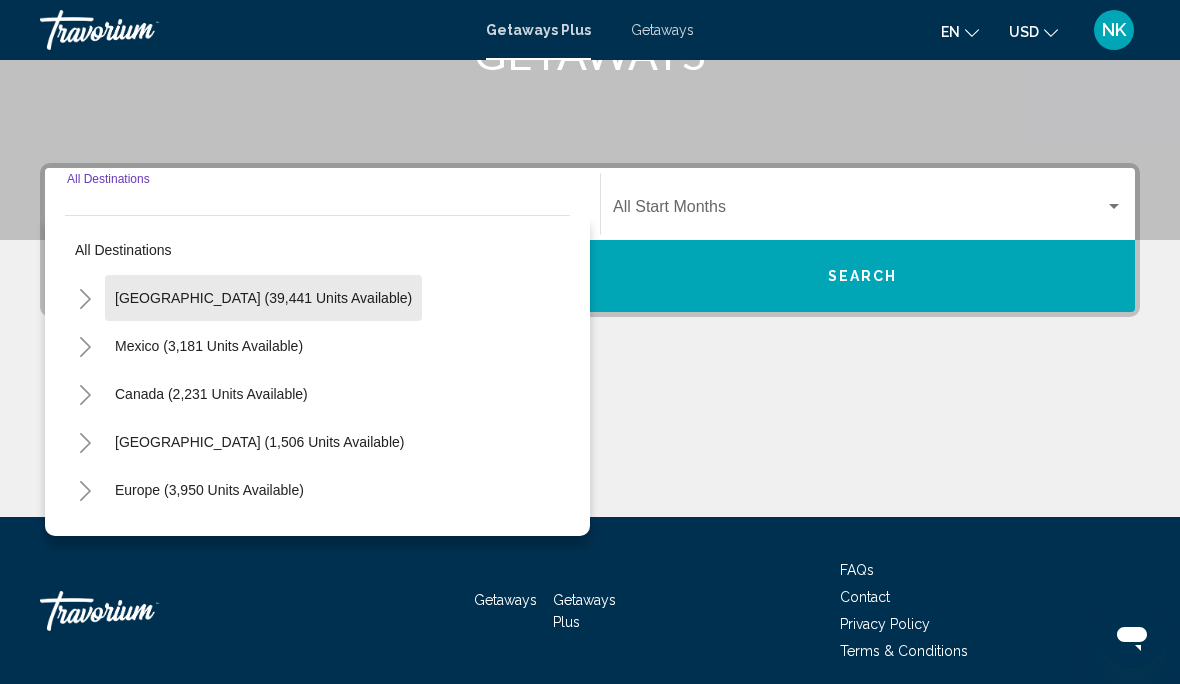 click on "[GEOGRAPHIC_DATA] (39,441 units available)" at bounding box center (209, 346) 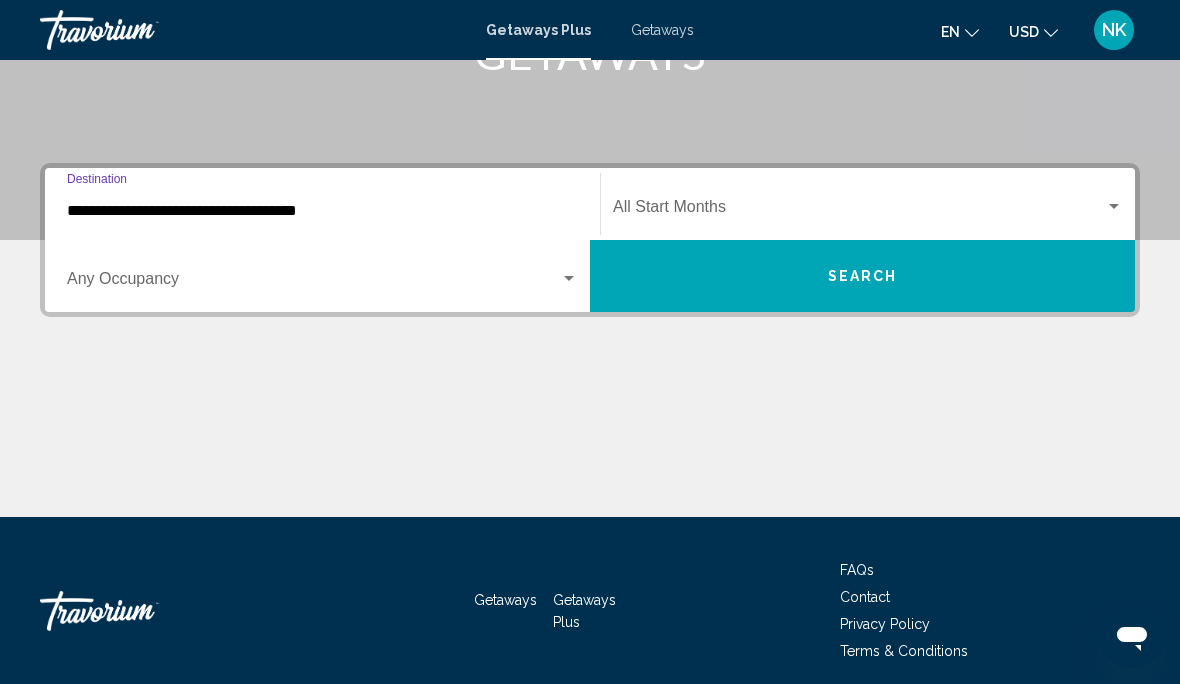 click on "**********" at bounding box center (322, 211) 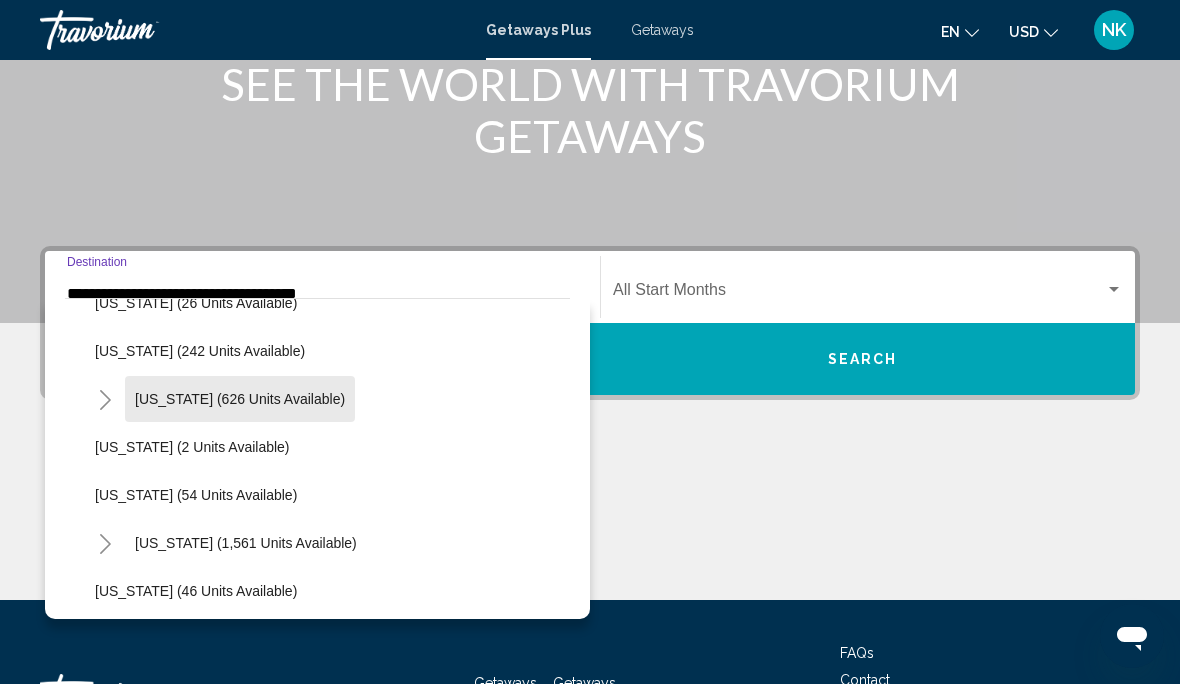 scroll, scrollTop: 1231, scrollLeft: 0, axis: vertical 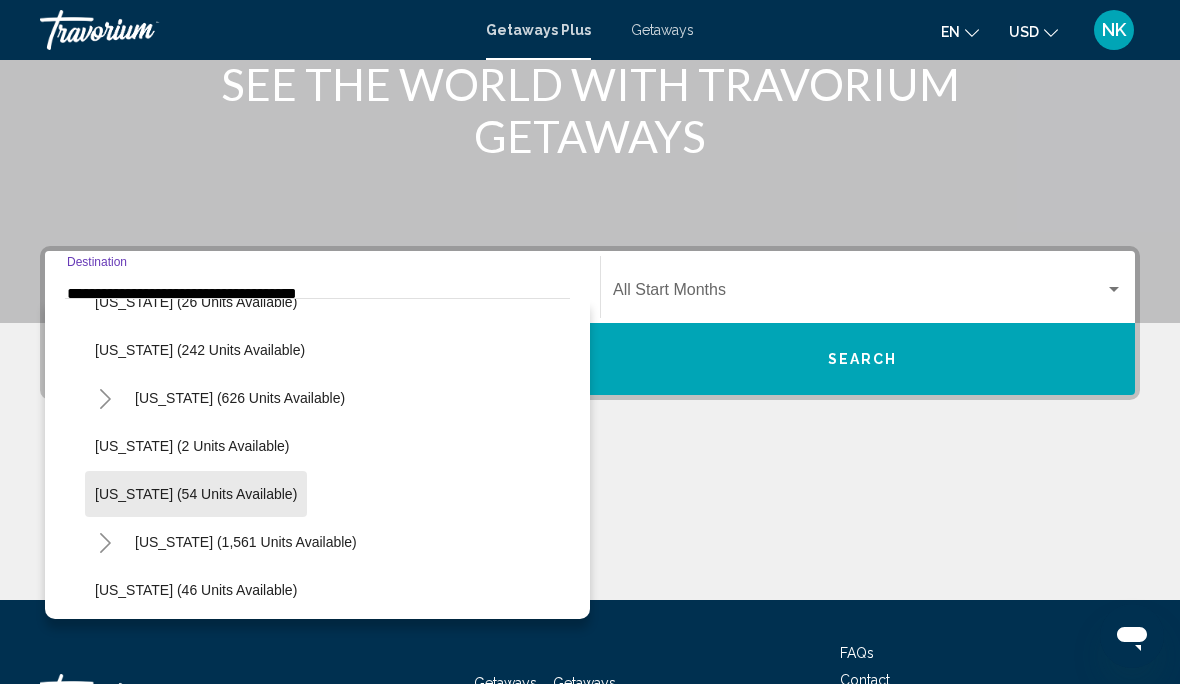 click on "[US_STATE] (54 units available)" 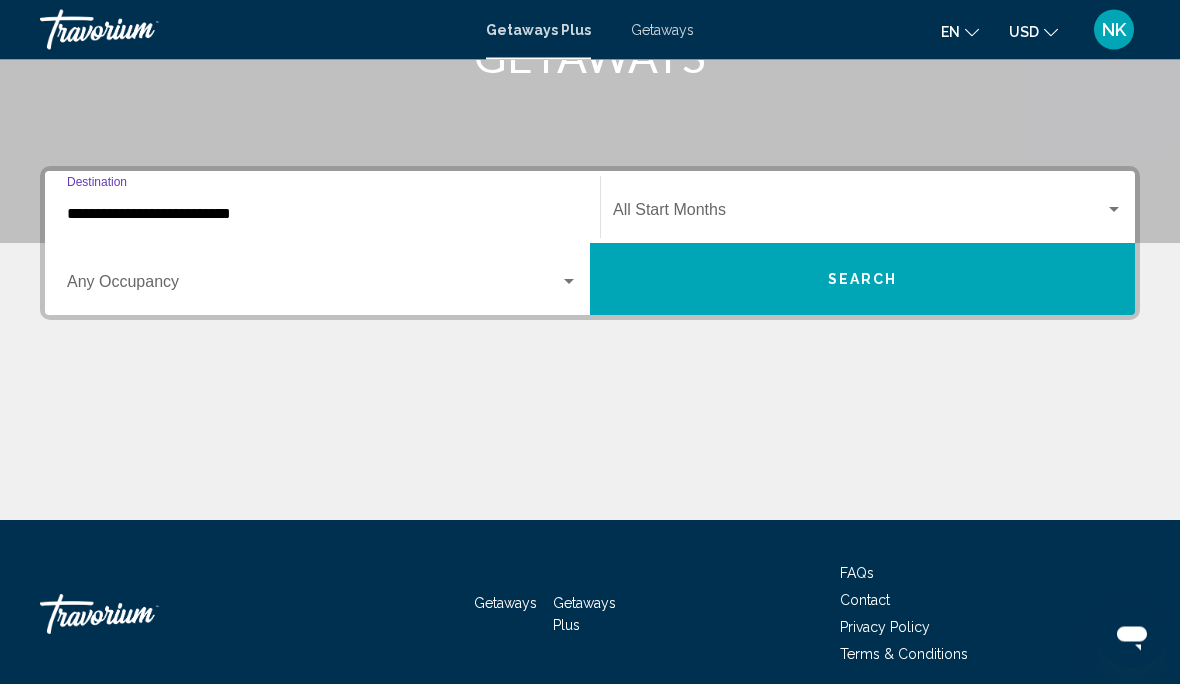scroll, scrollTop: 360, scrollLeft: 0, axis: vertical 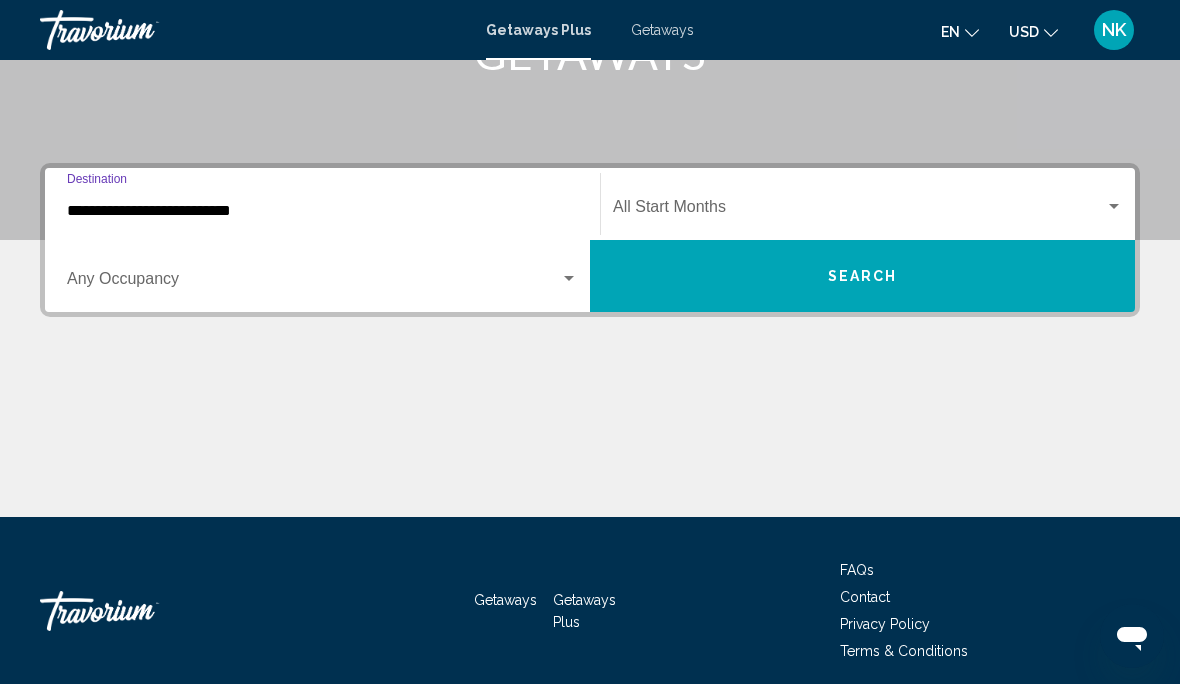 click at bounding box center (859, 211) 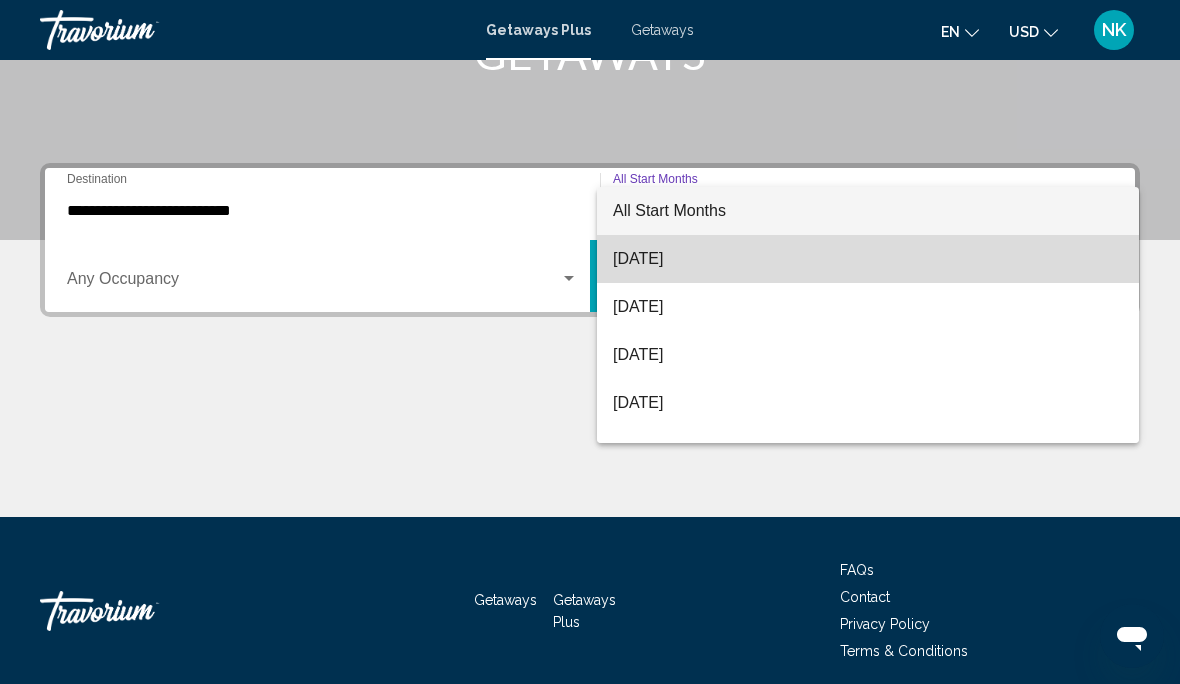 click on "[DATE]" at bounding box center [868, 259] 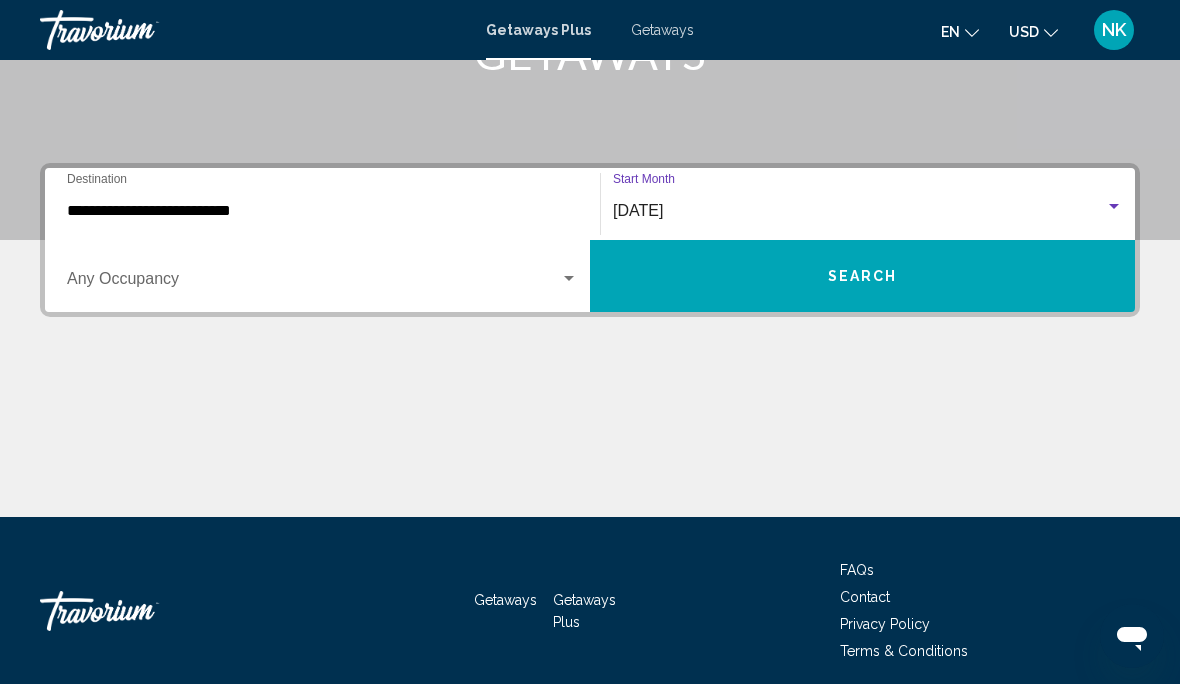 click on "Search" at bounding box center [863, 277] 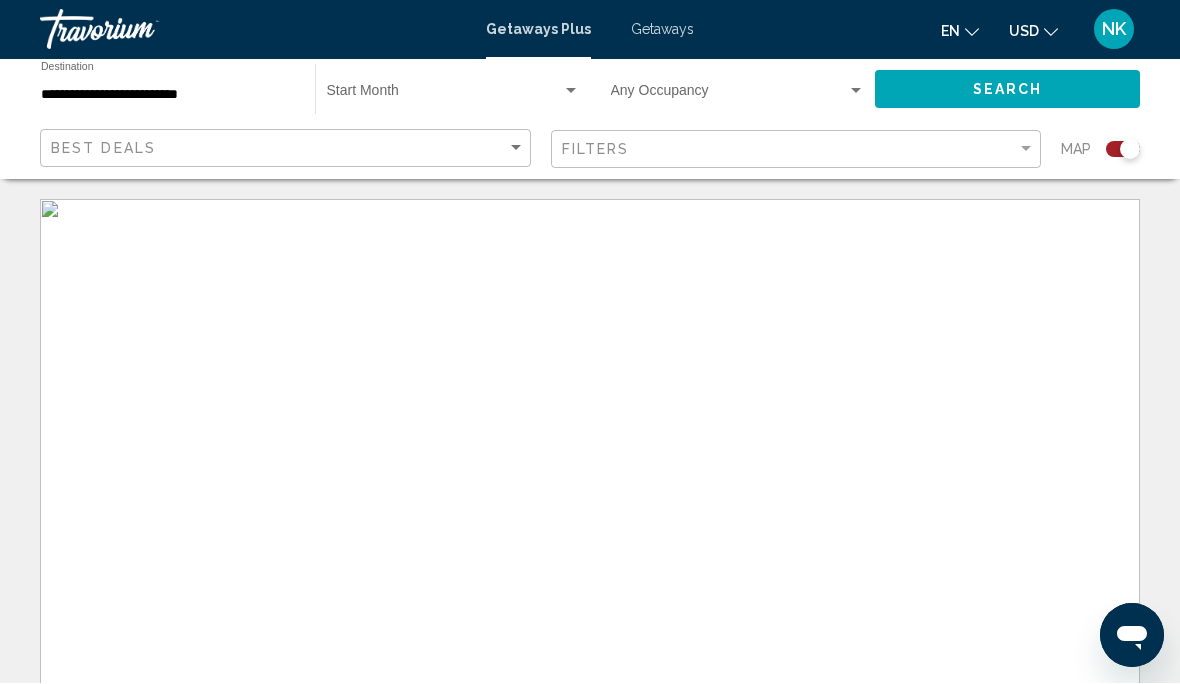 scroll, scrollTop: 1, scrollLeft: 0, axis: vertical 